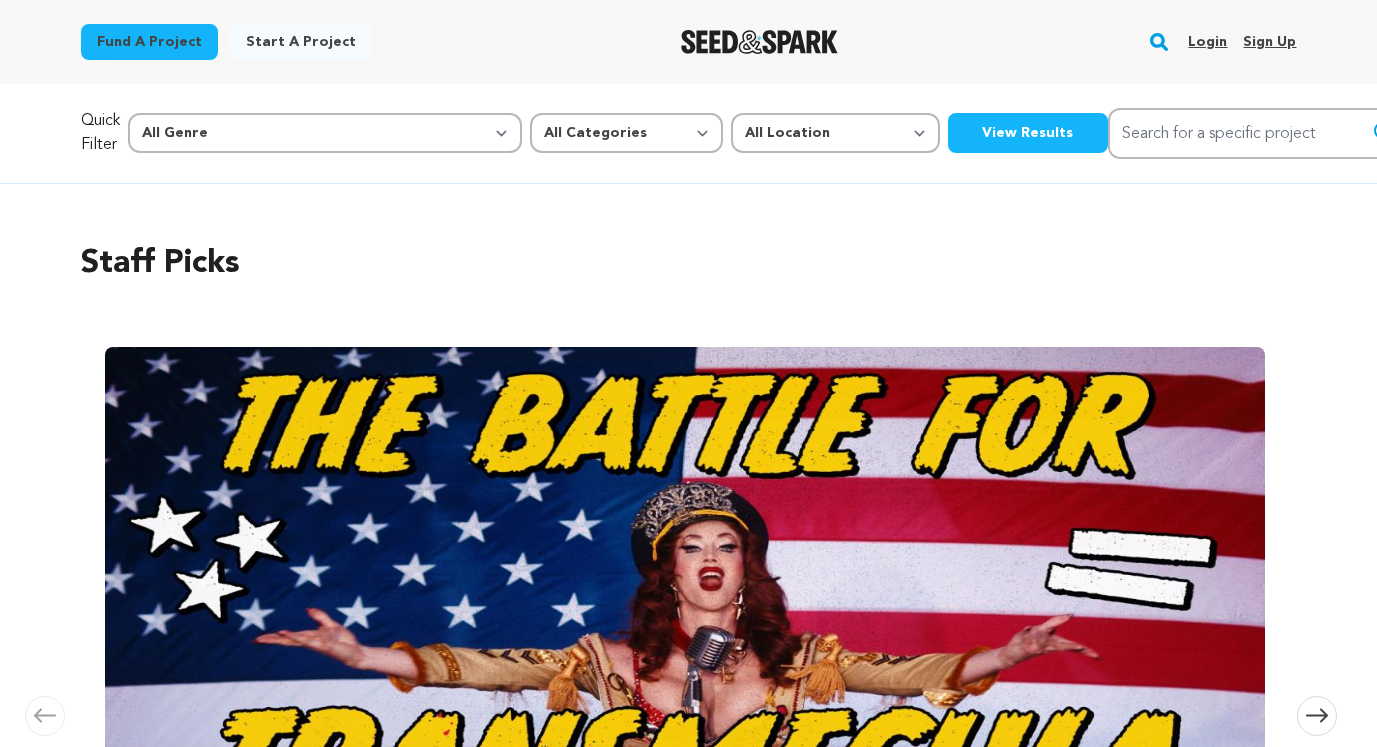 scroll, scrollTop: 0, scrollLeft: 0, axis: both 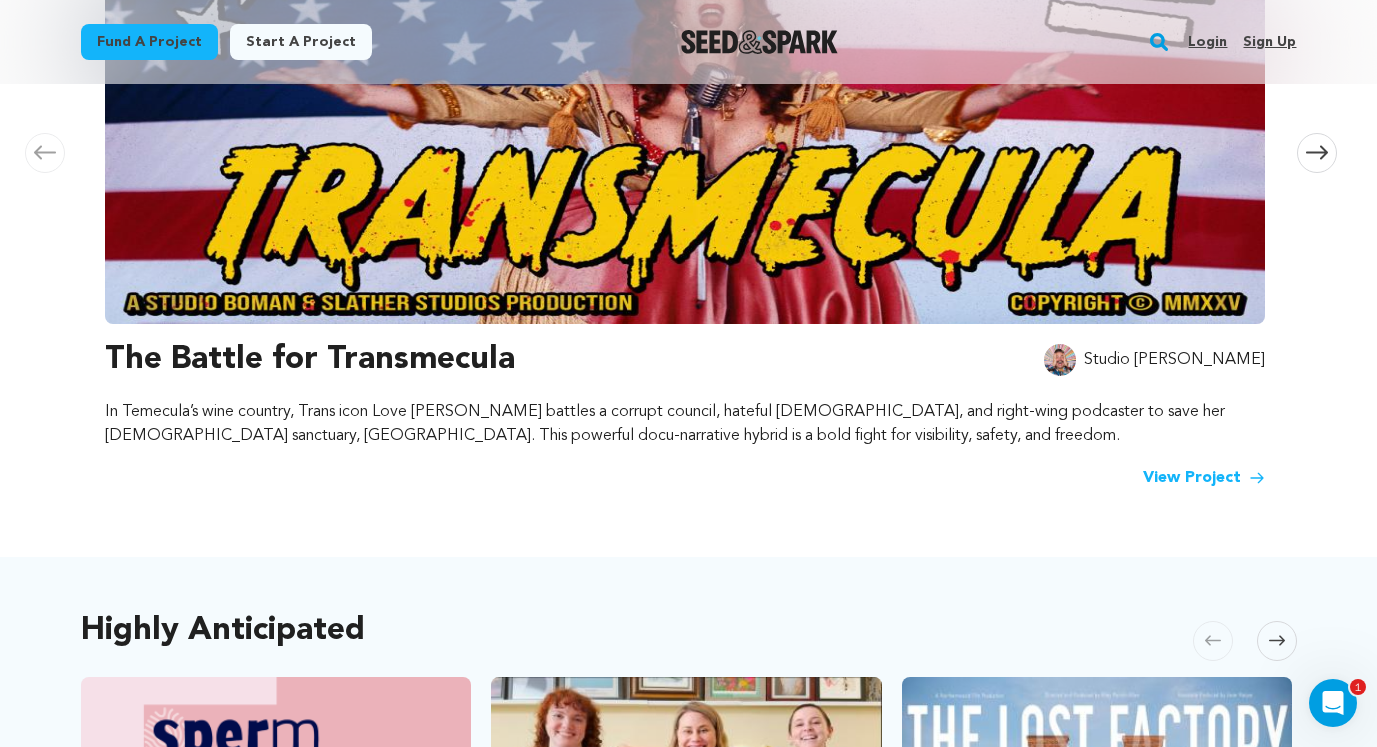 click on "Studio Boman" at bounding box center [1174, 360] 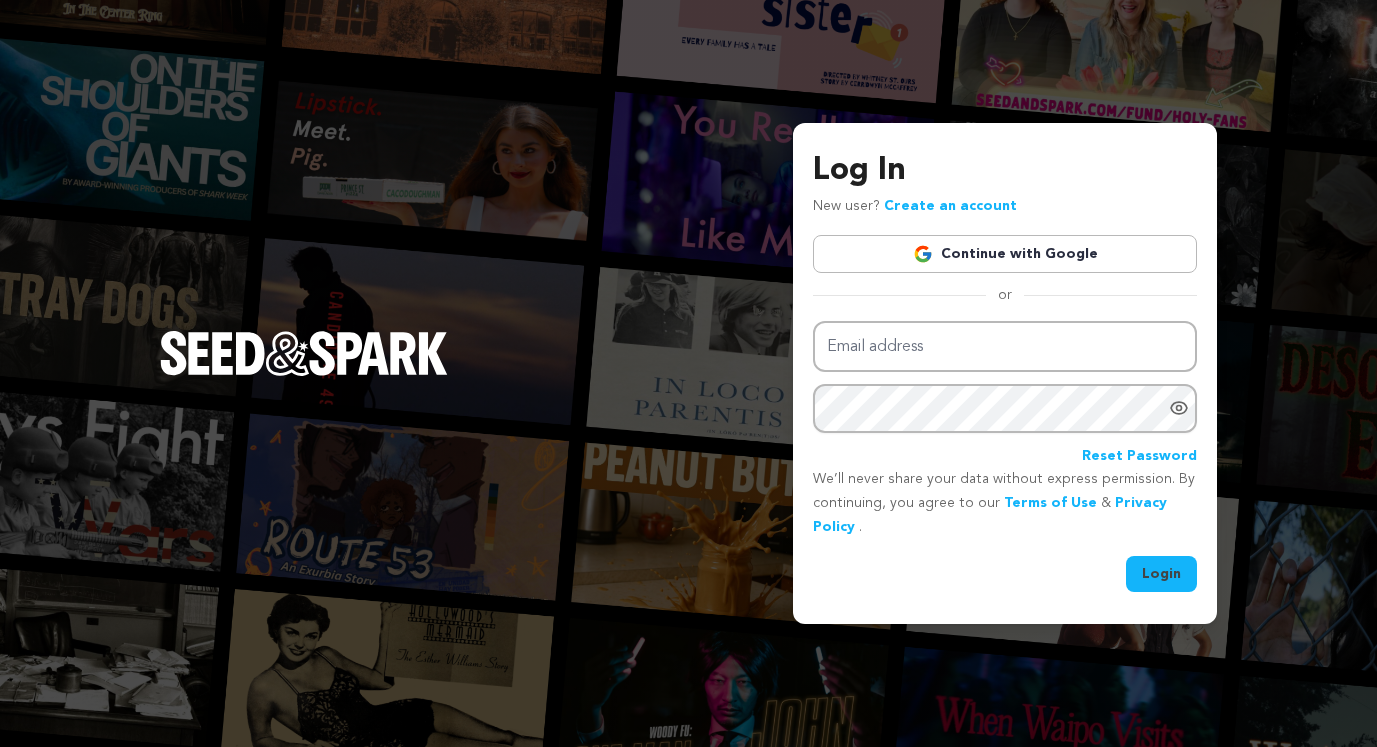 scroll, scrollTop: 0, scrollLeft: 0, axis: both 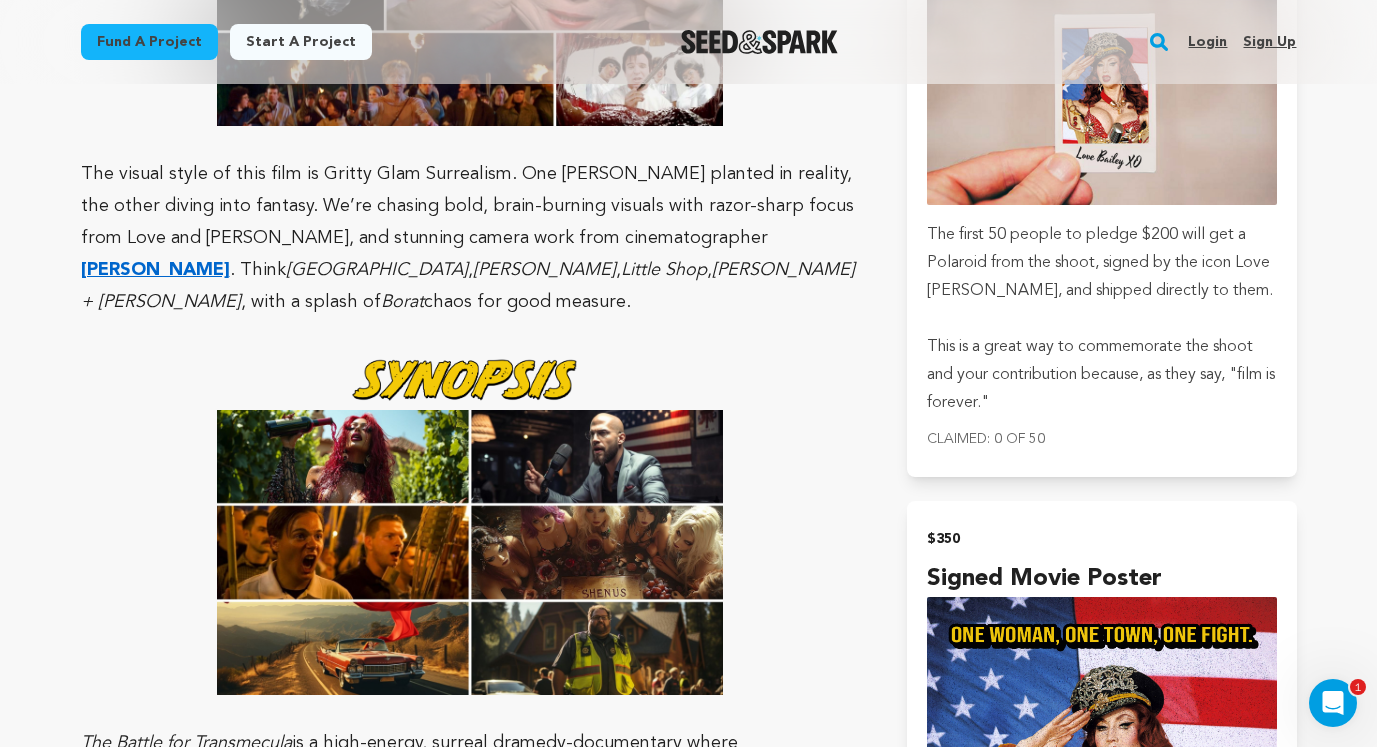 click on "Login" at bounding box center (1207, 42) 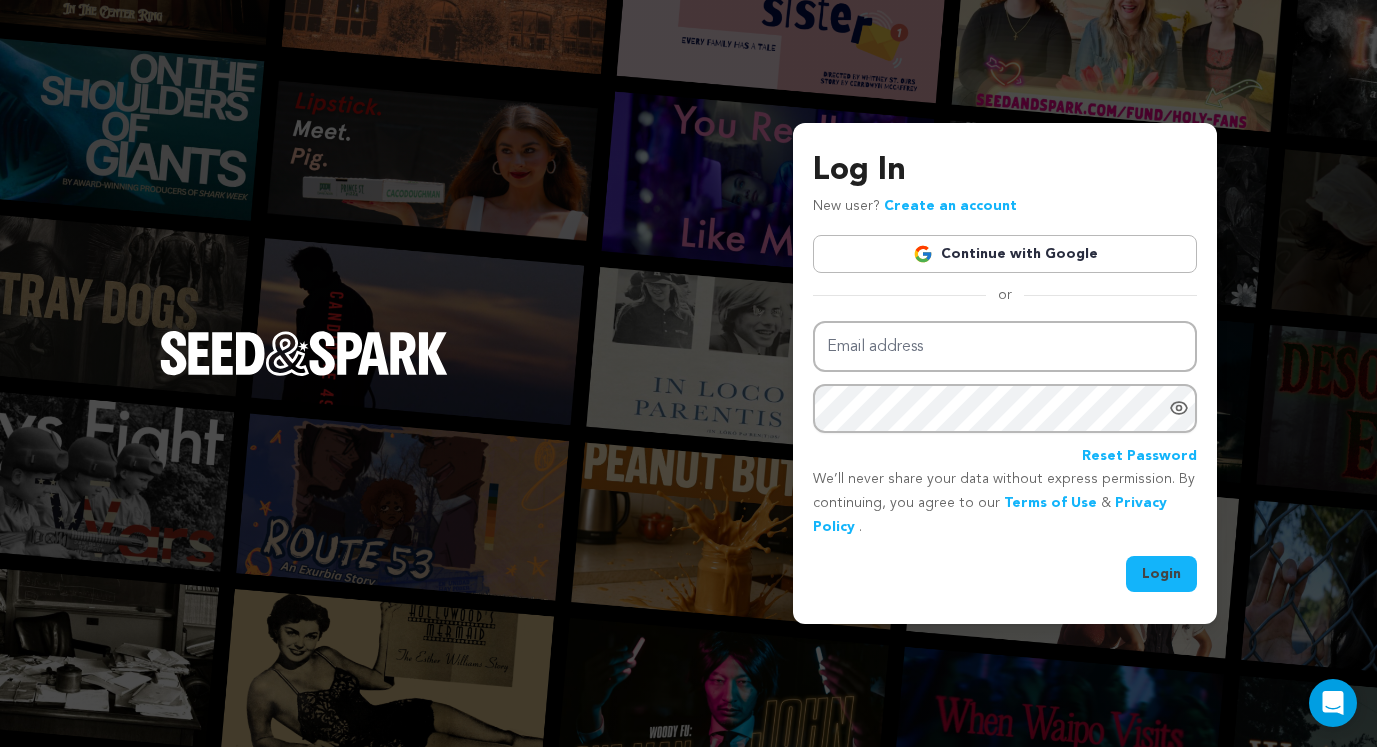 scroll, scrollTop: 0, scrollLeft: 0, axis: both 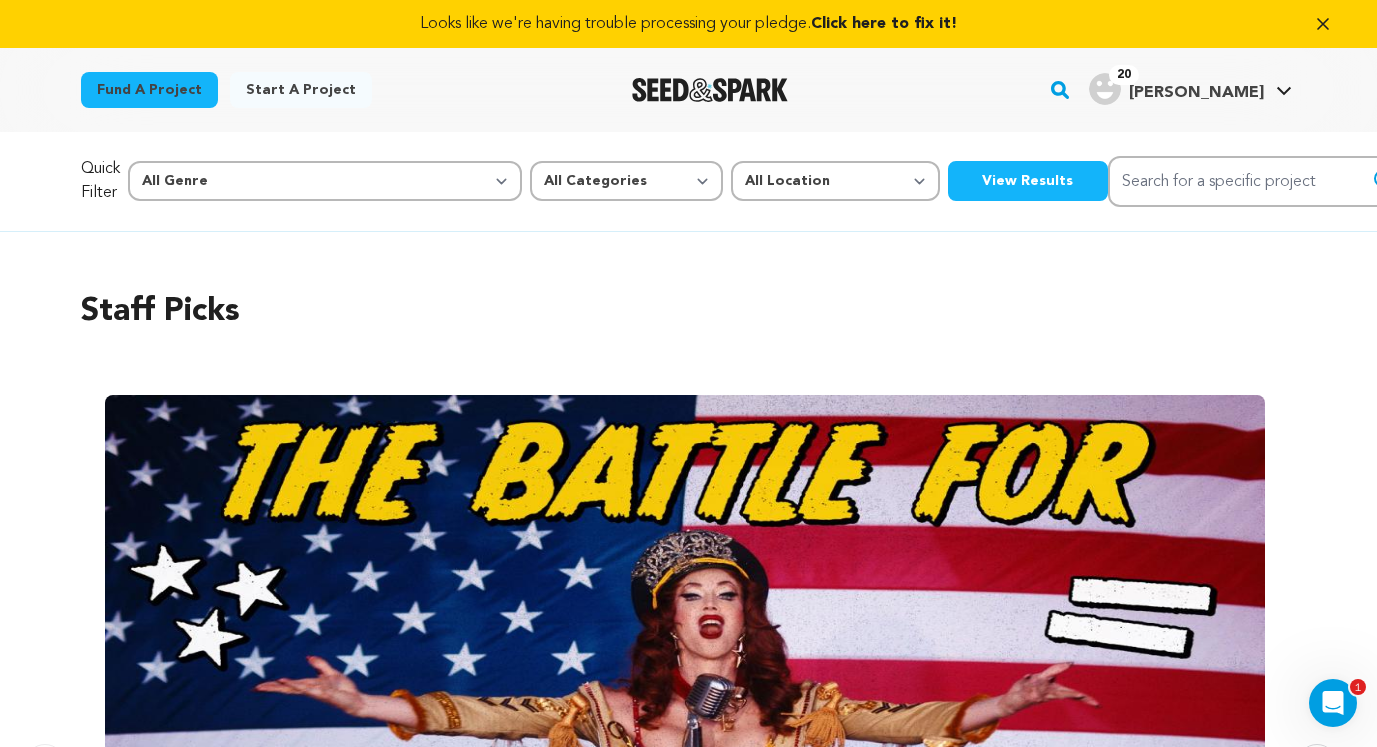 click on "[PERSON_NAME]" at bounding box center [1196, 93] 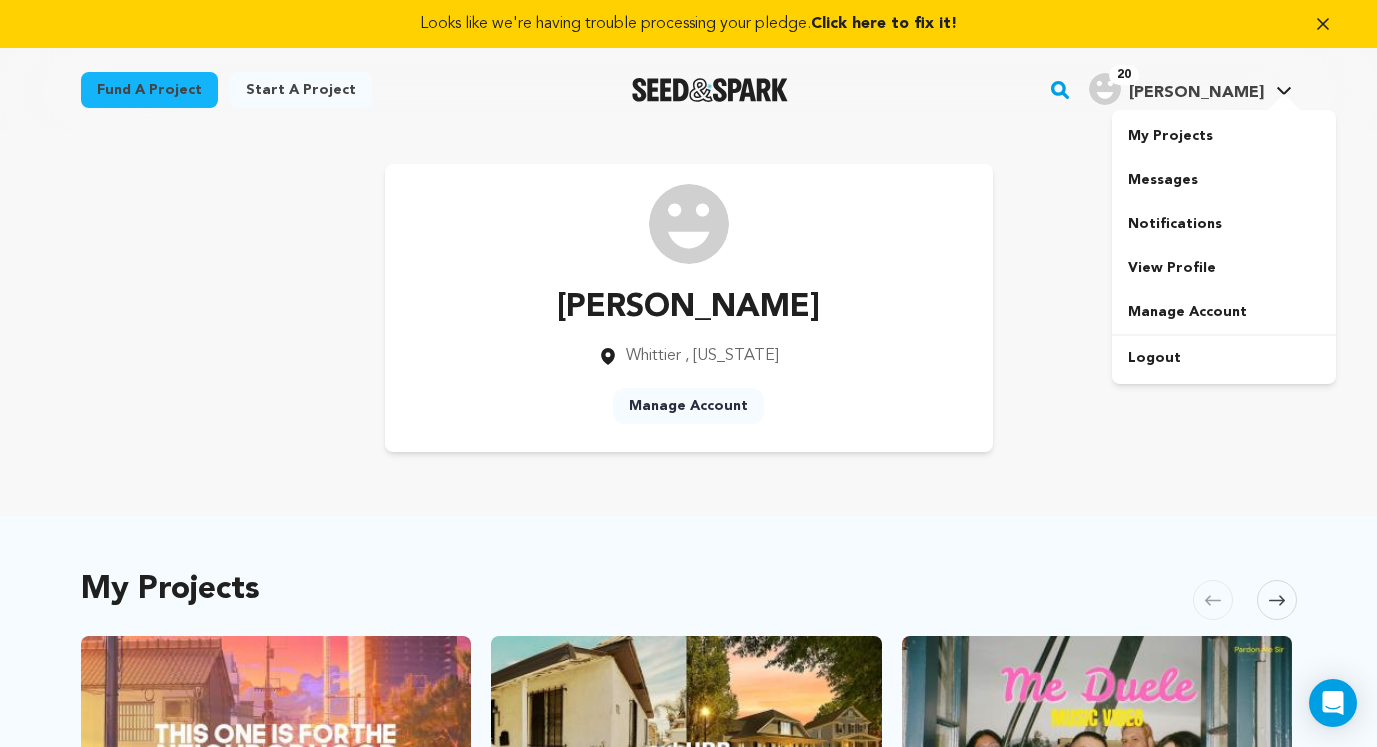 scroll, scrollTop: 0, scrollLeft: 0, axis: both 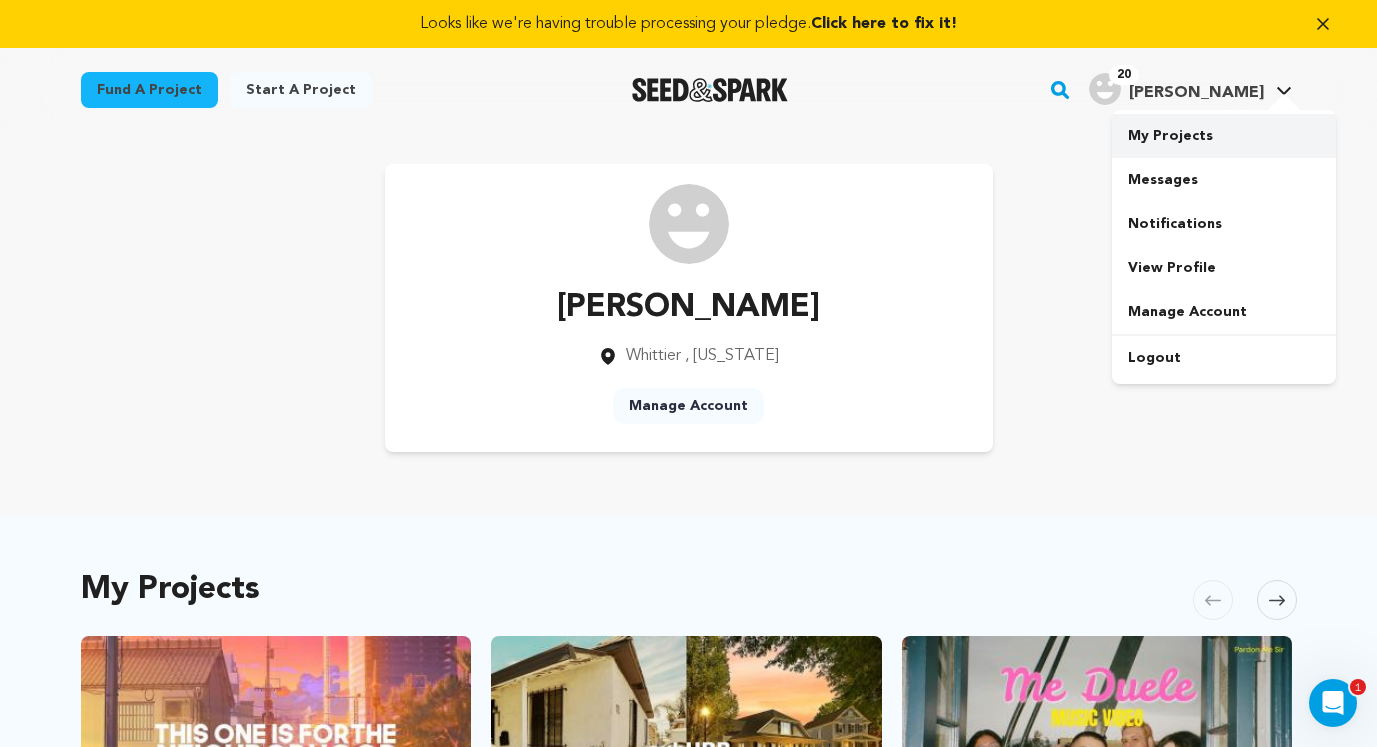 click on "My Projects" at bounding box center (1224, 136) 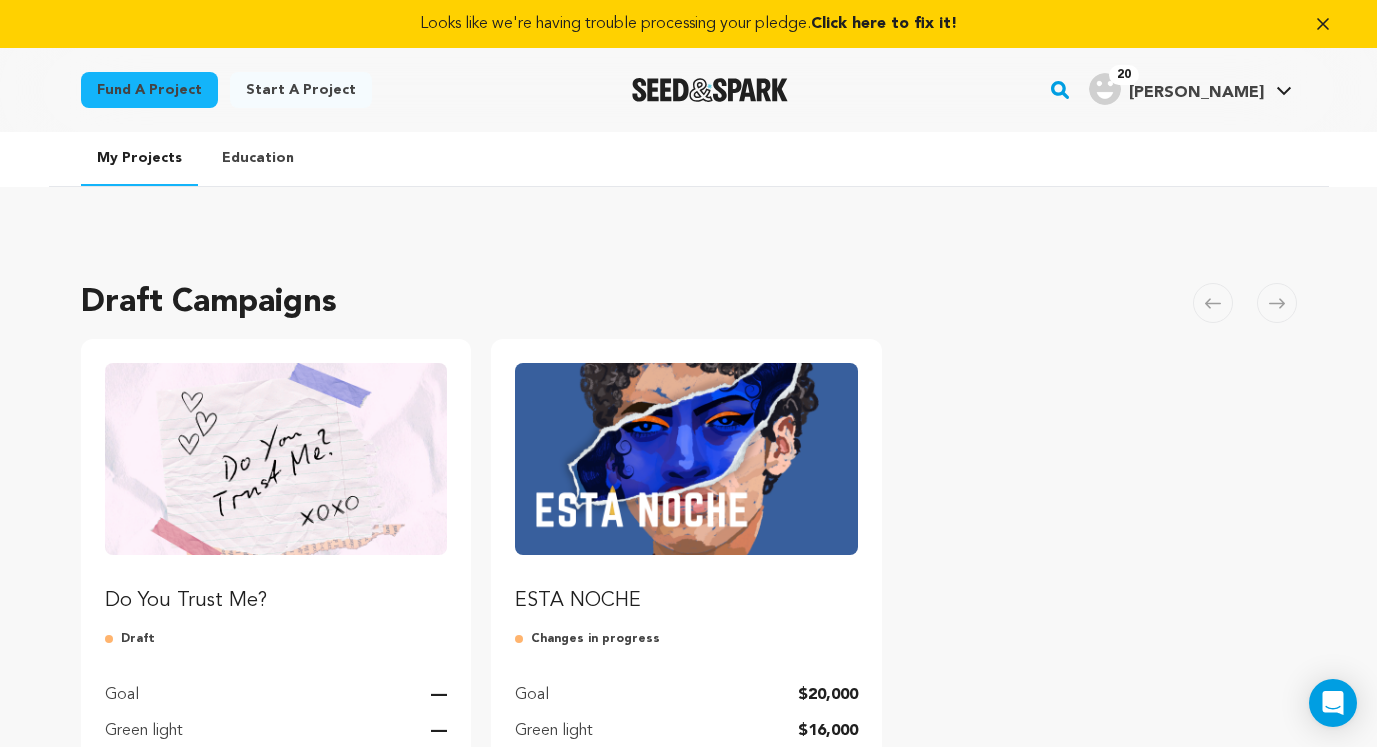 scroll, scrollTop: 268, scrollLeft: 0, axis: vertical 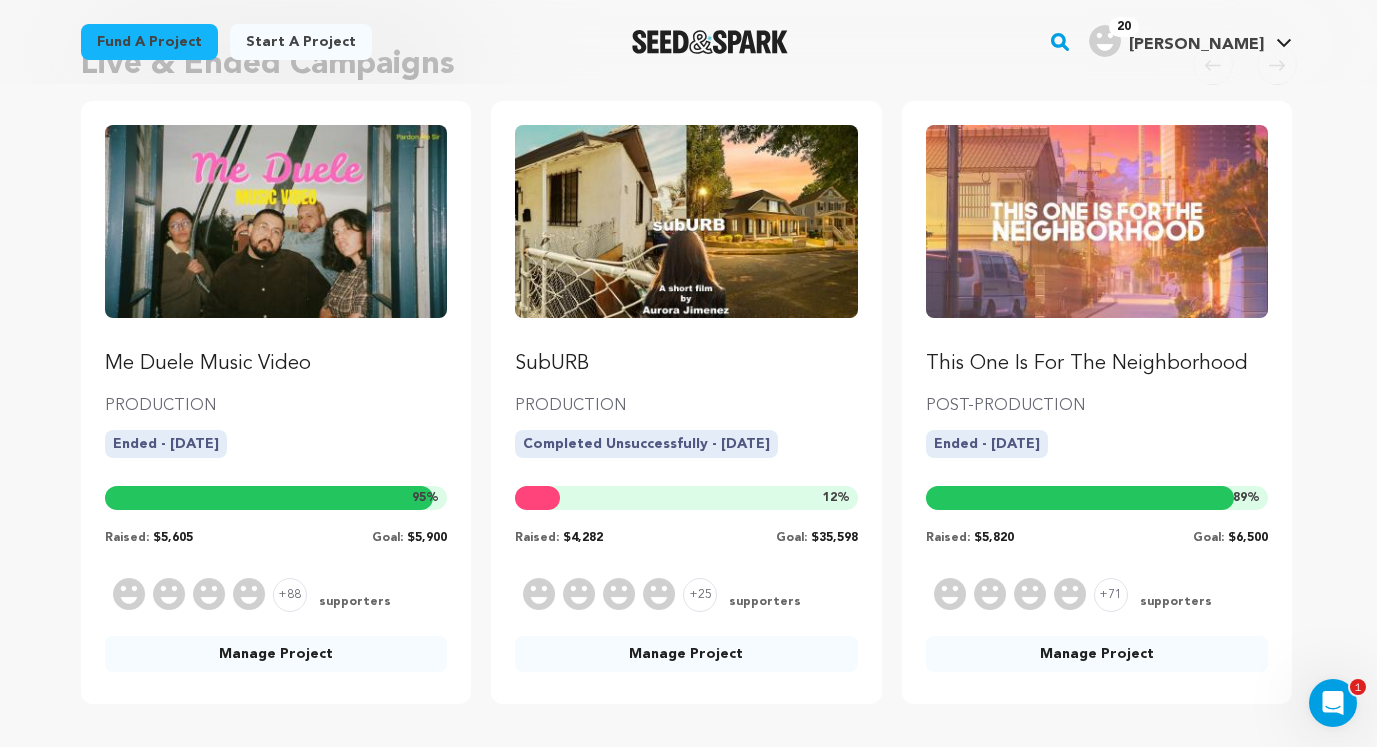 click on "Me Duele Music Video" at bounding box center (276, 364) 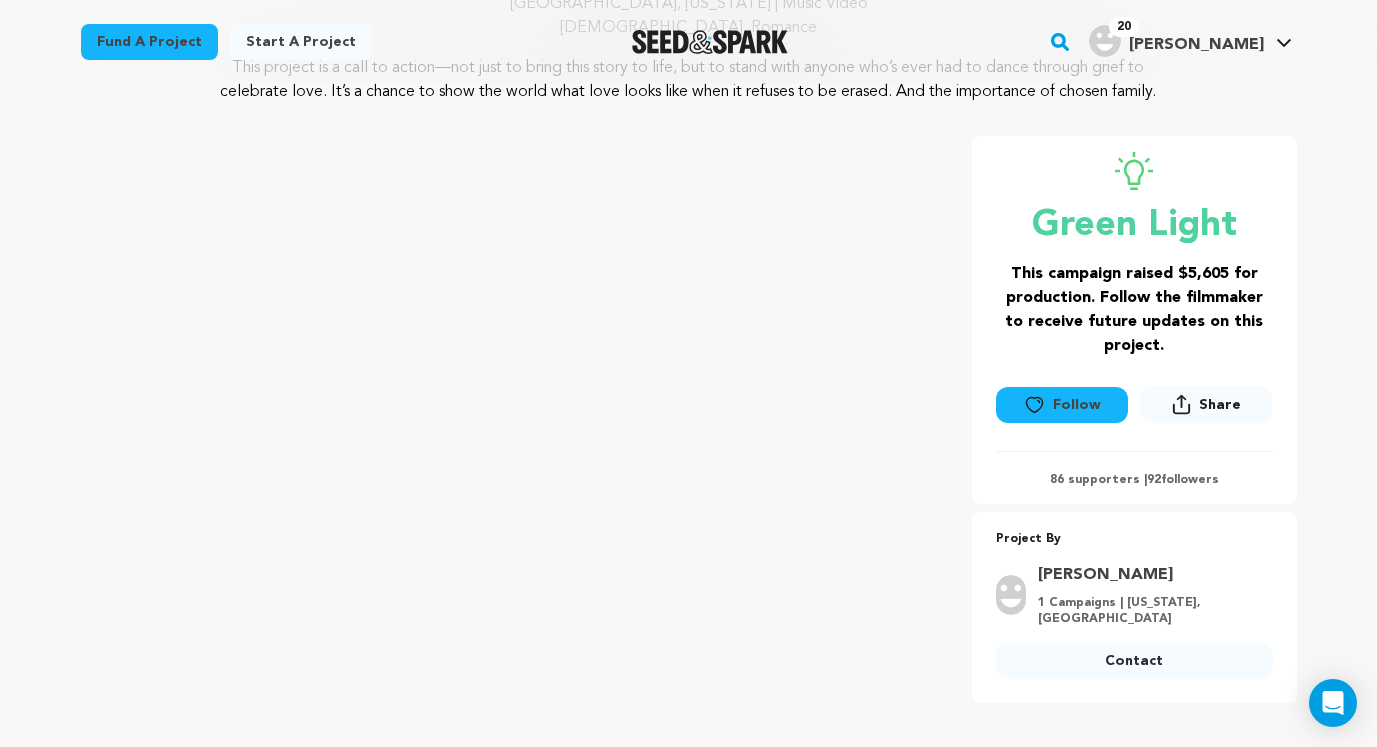 scroll, scrollTop: 0, scrollLeft: 0, axis: both 